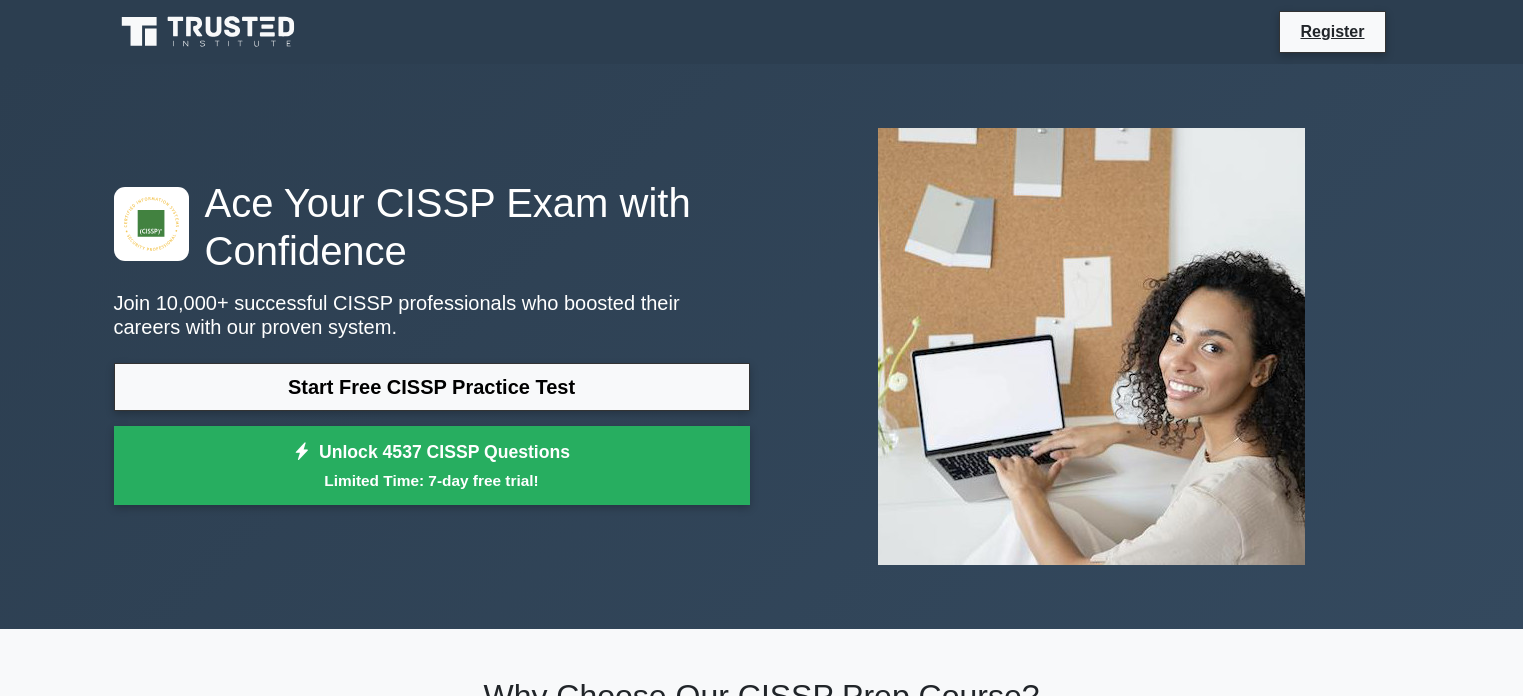 scroll, scrollTop: 0, scrollLeft: 0, axis: both 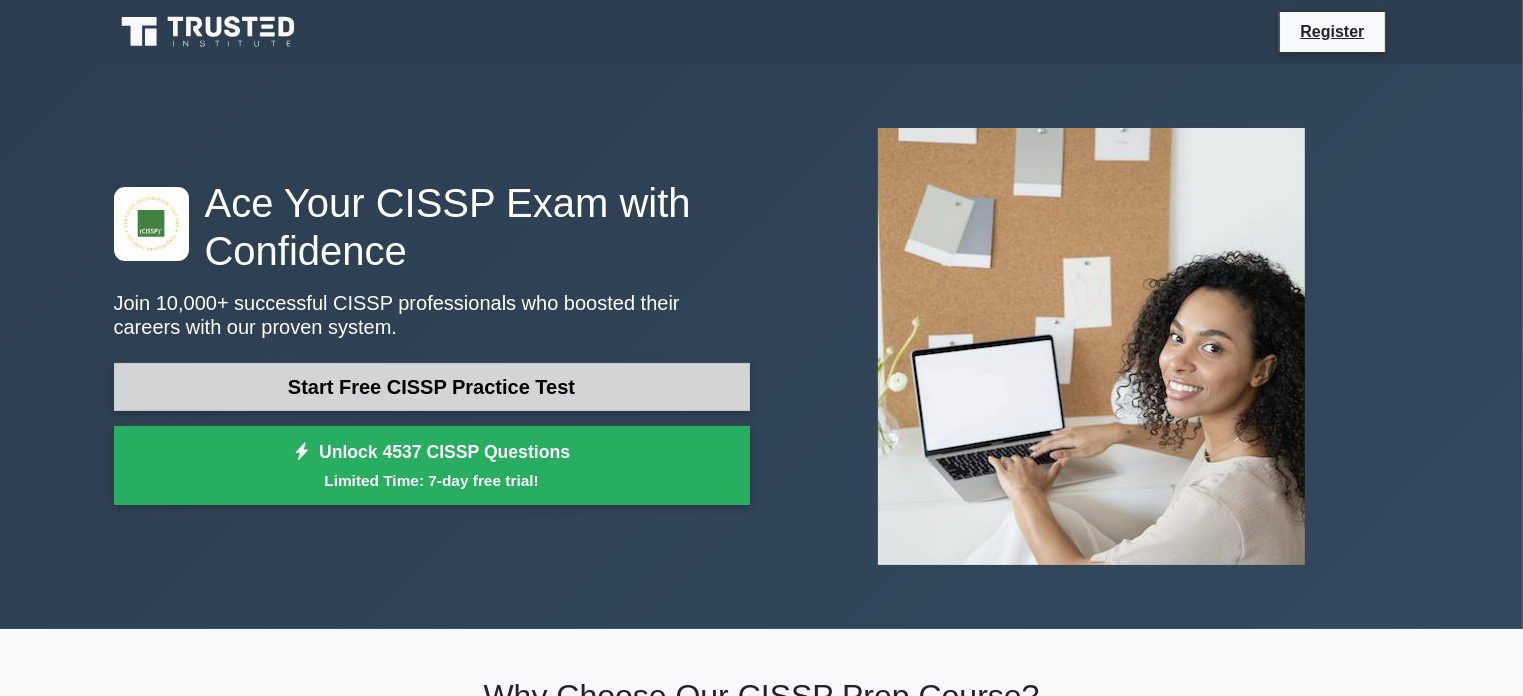 click on "Start Free CISSP Practice Test" at bounding box center (432, 387) 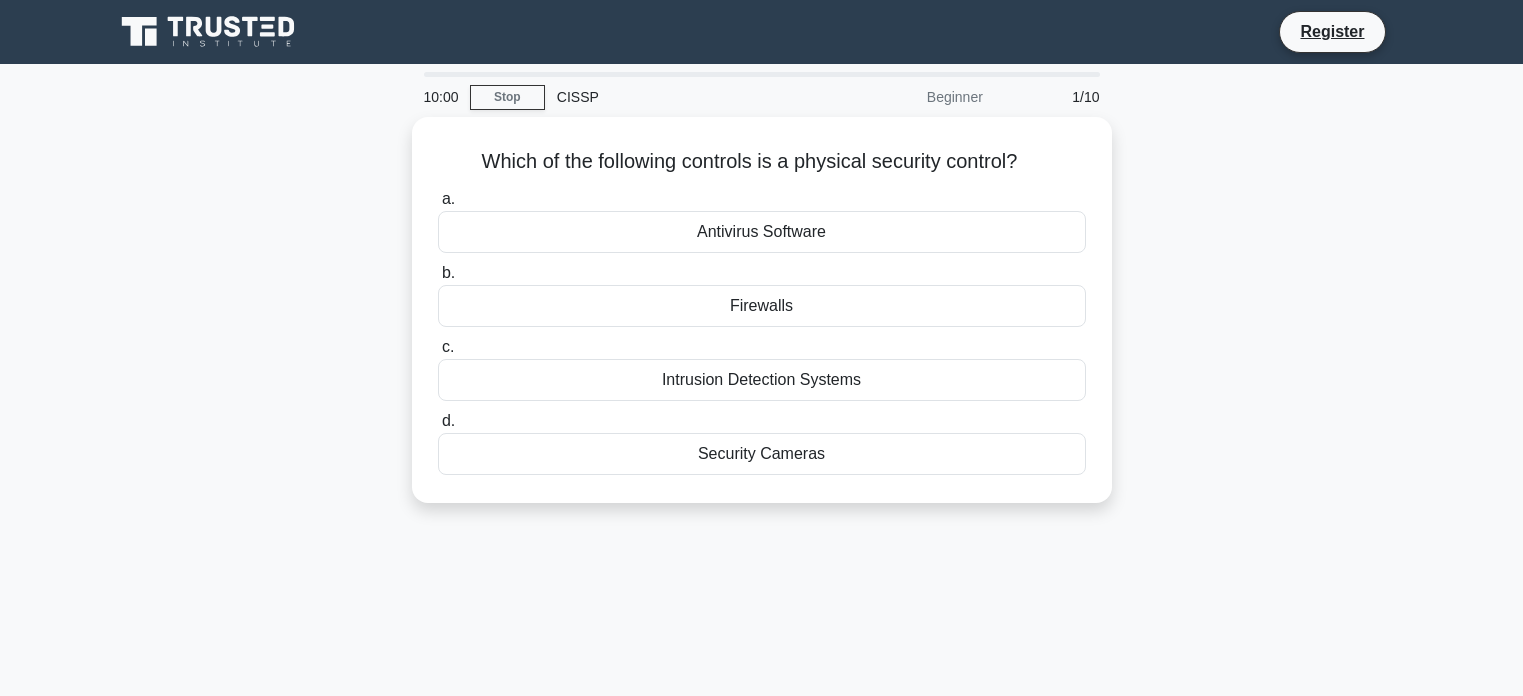 scroll, scrollTop: 0, scrollLeft: 0, axis: both 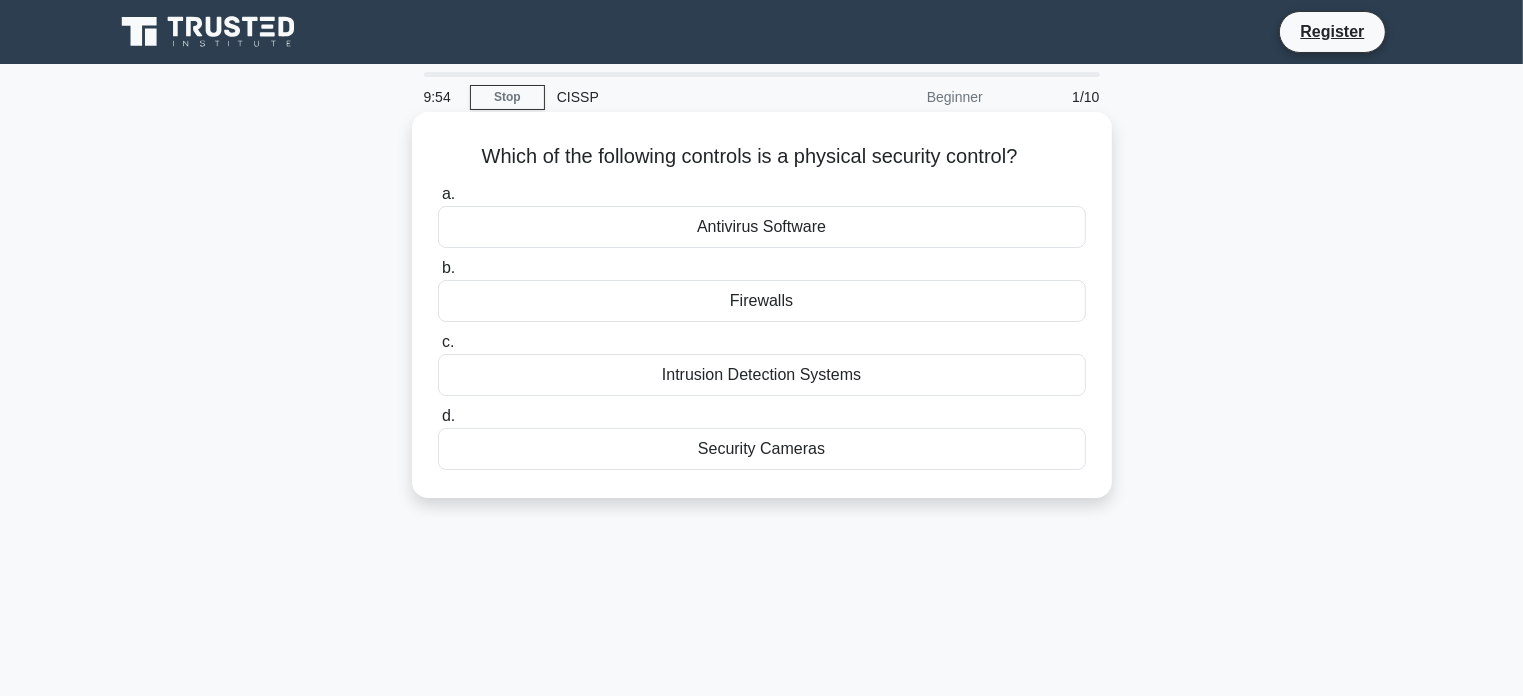 click on "Security Cameras" at bounding box center (762, 449) 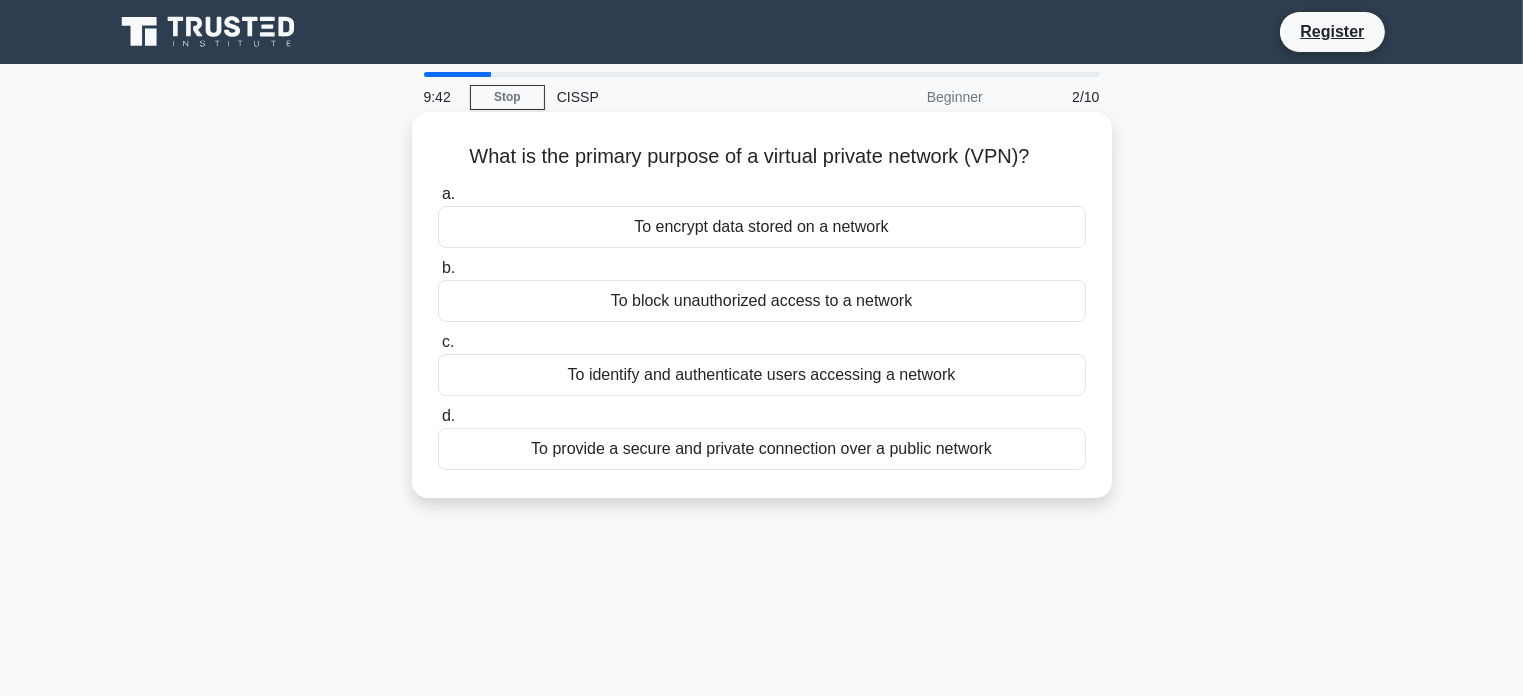 click on "To provide a secure and private connection over a public network" at bounding box center (762, 449) 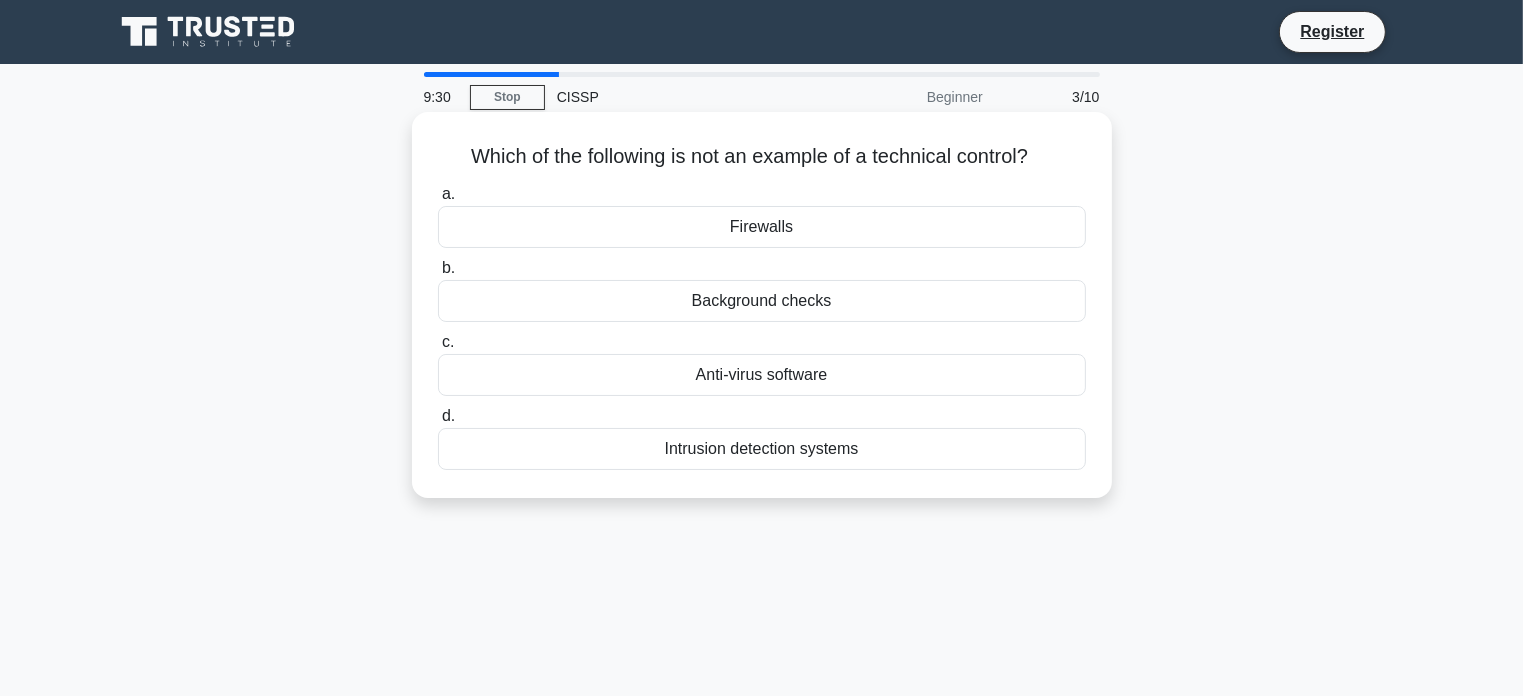 click on "Background checks" at bounding box center [762, 301] 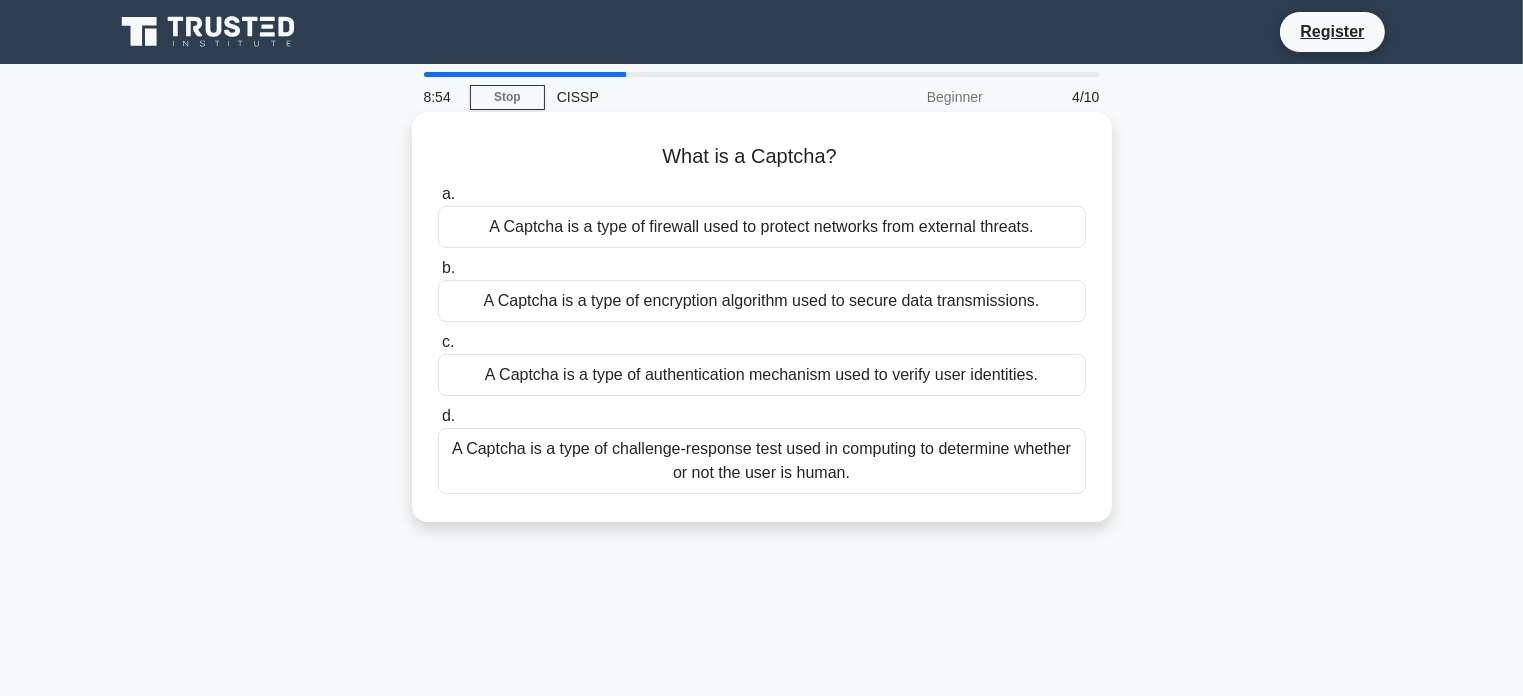 click on "A Captcha is a type of challenge-response test used in computing to determine whether or not the user is human." at bounding box center [762, 461] 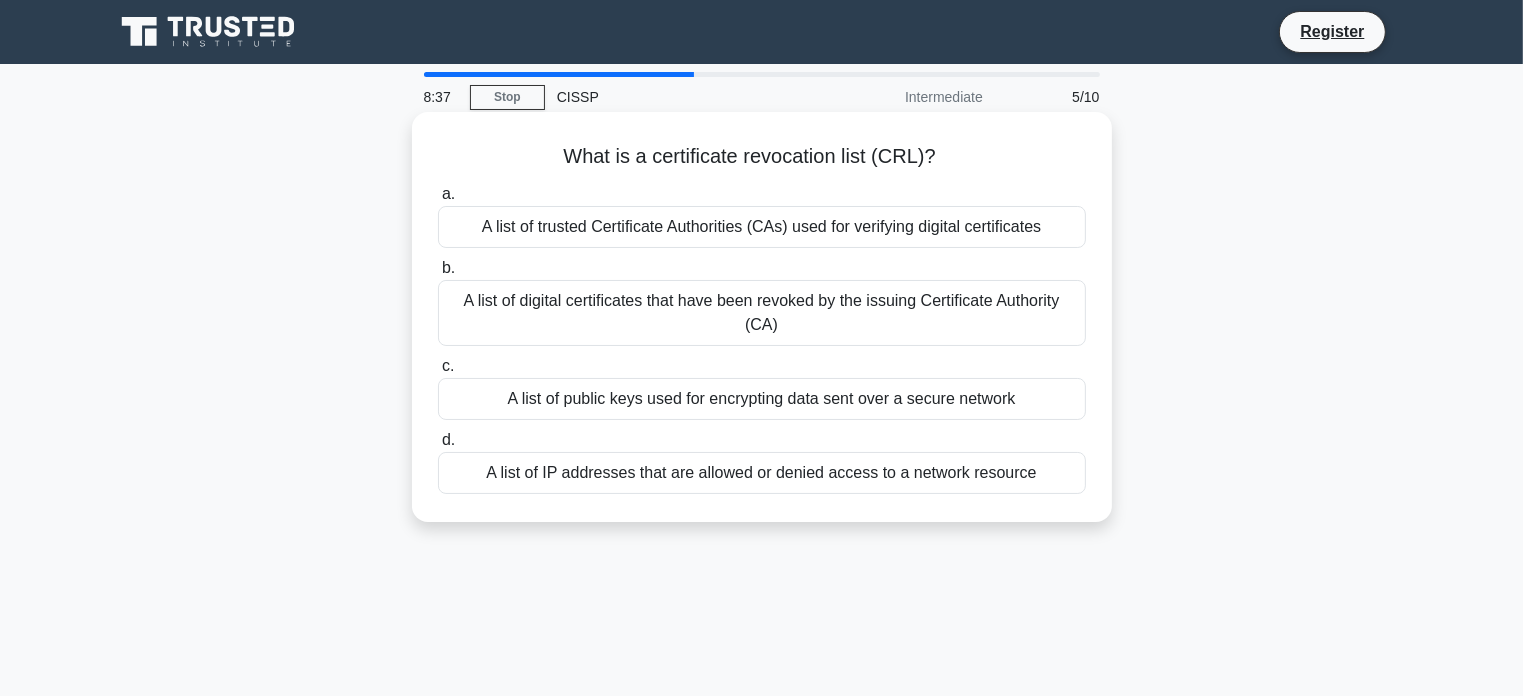 click on "A list of digital certificates that have been revoked by the issuing Certificate Authority (CA)" at bounding box center (762, 313) 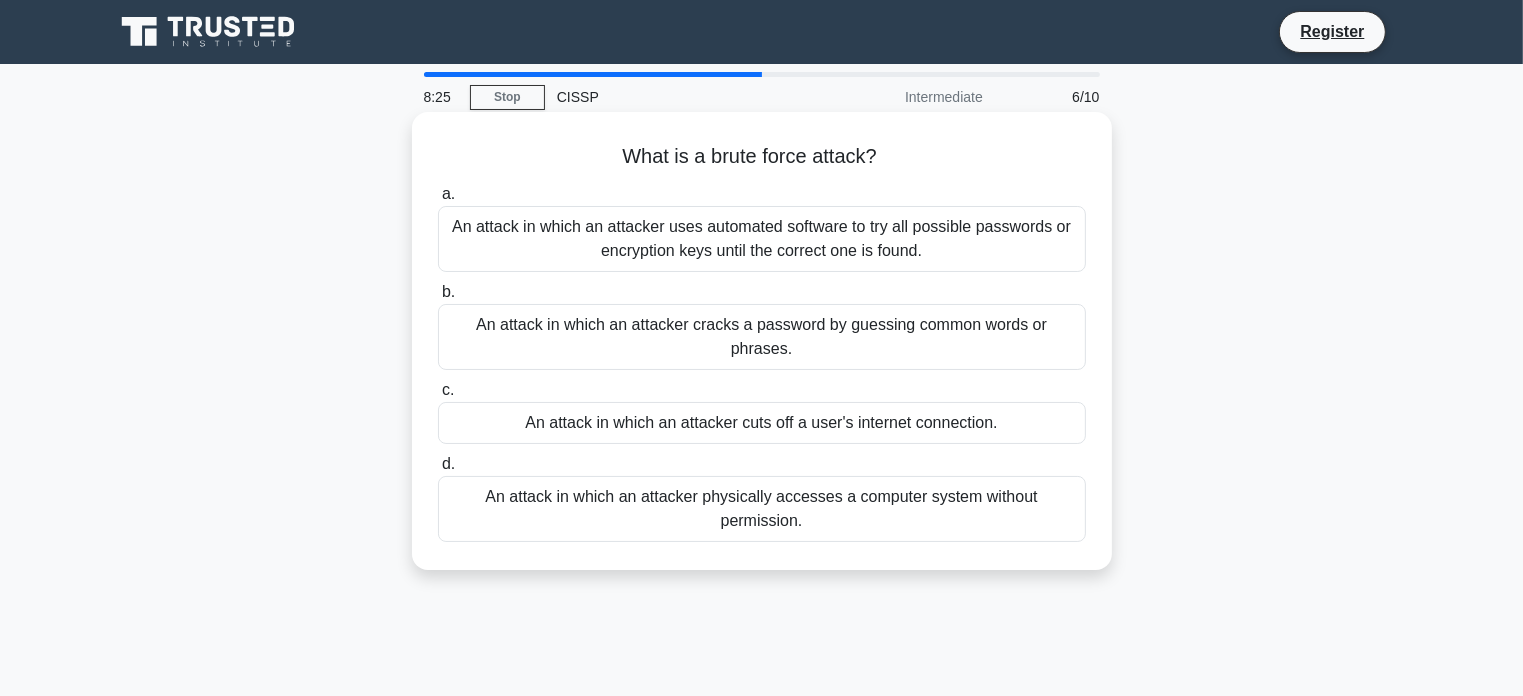click on "An attack in which an attacker uses automated software to try all possible passwords or encryption keys until the correct one is found." at bounding box center (762, 239) 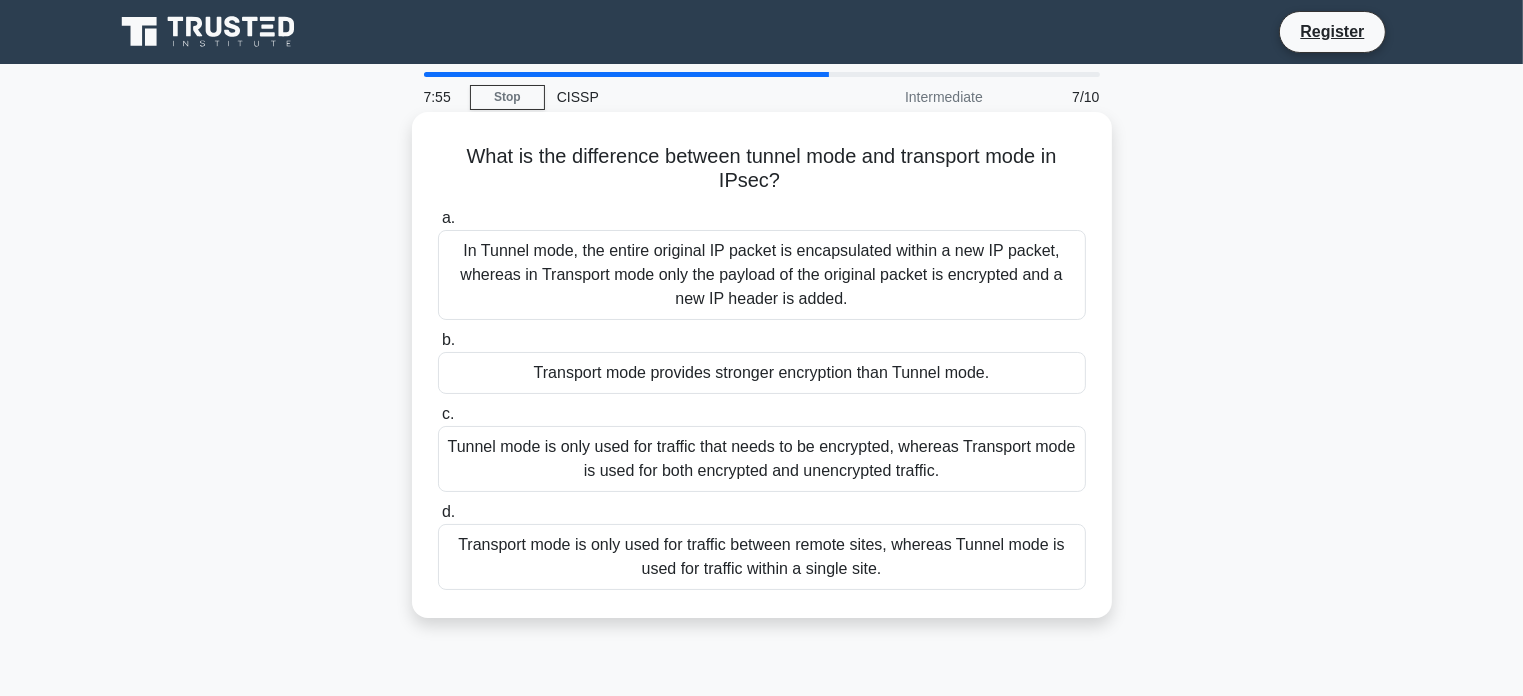 click on "In Tunnel mode, the entire original IP packet is encapsulated within a new IP packet, whereas in Transport mode only the payload of the original packet is encrypted and a new IP header is added." at bounding box center (762, 275) 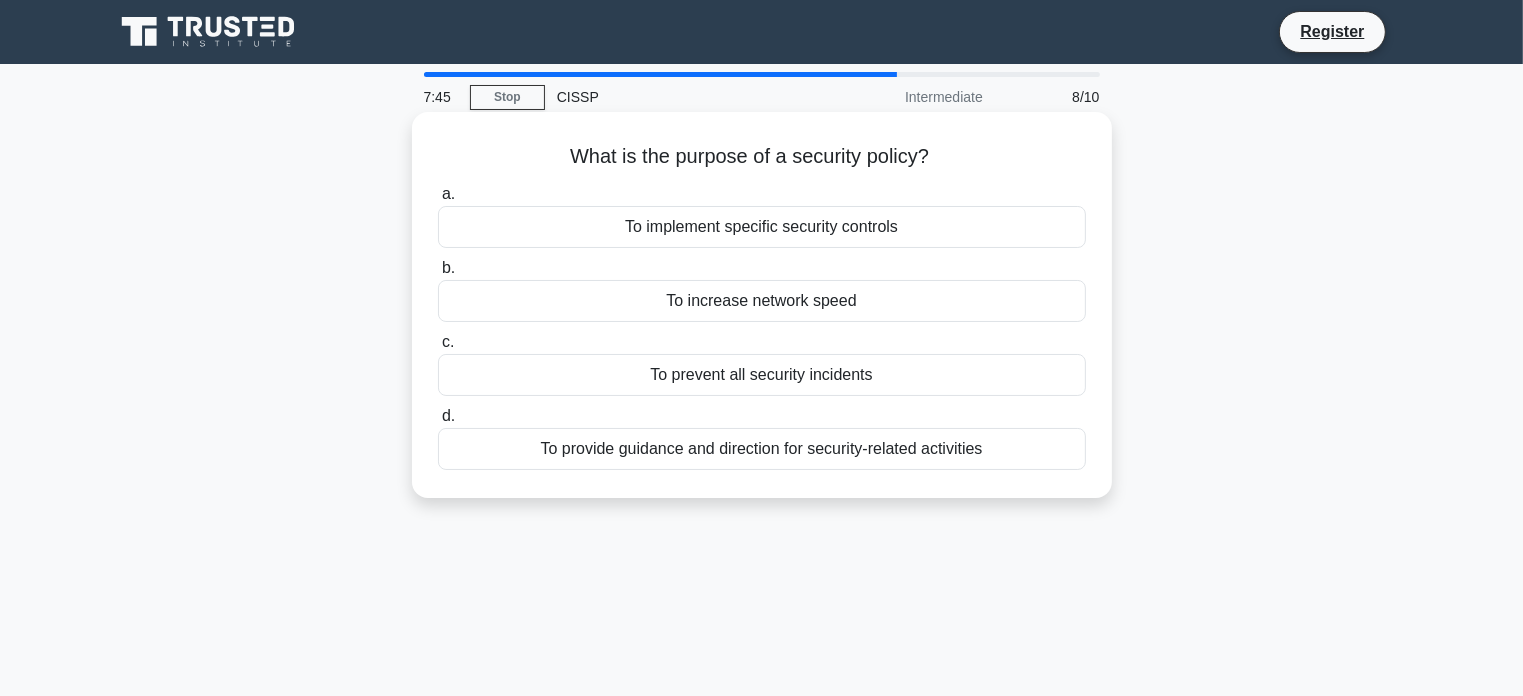click on "To provide guidance and direction for security-related activities" at bounding box center [762, 449] 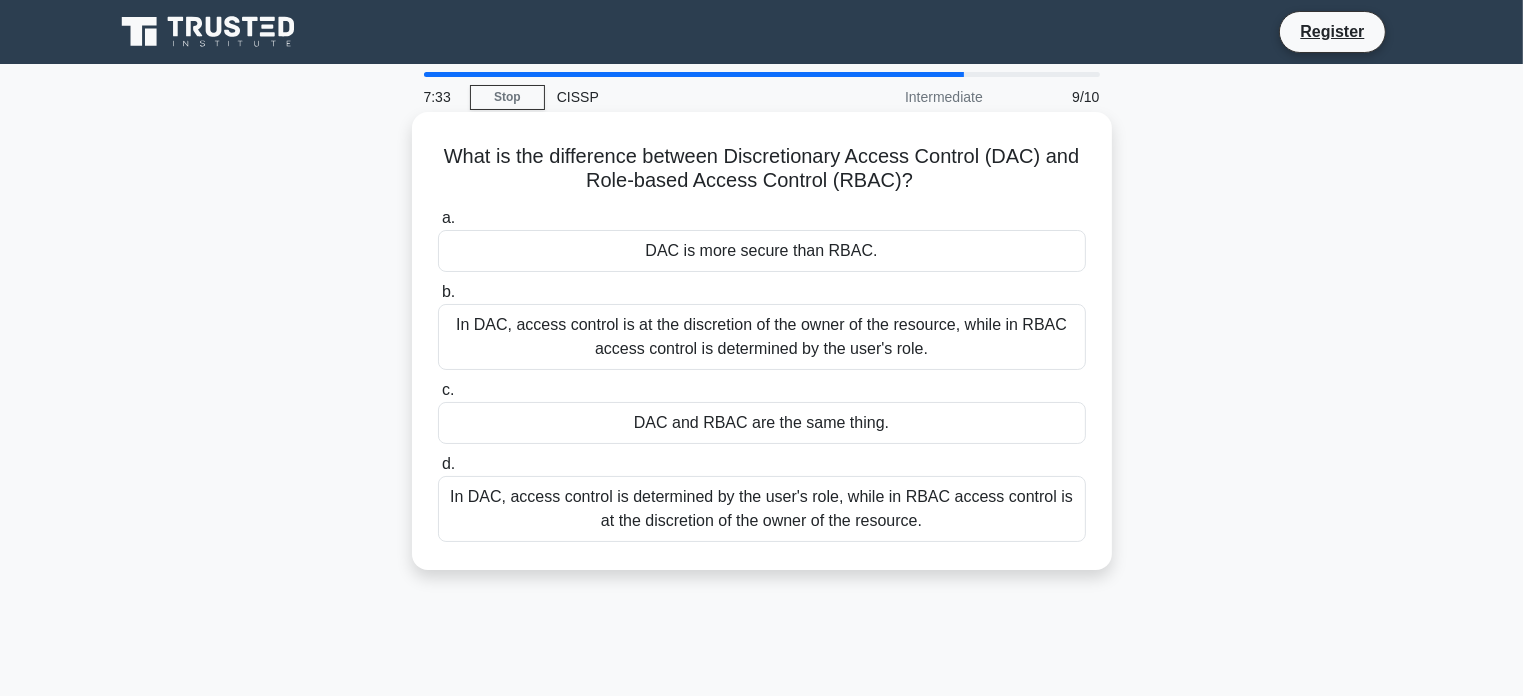 click on "In DAC, access control is at the discretion of the owner of the resource, while in RBAC access control is determined by the user's role." at bounding box center (762, 337) 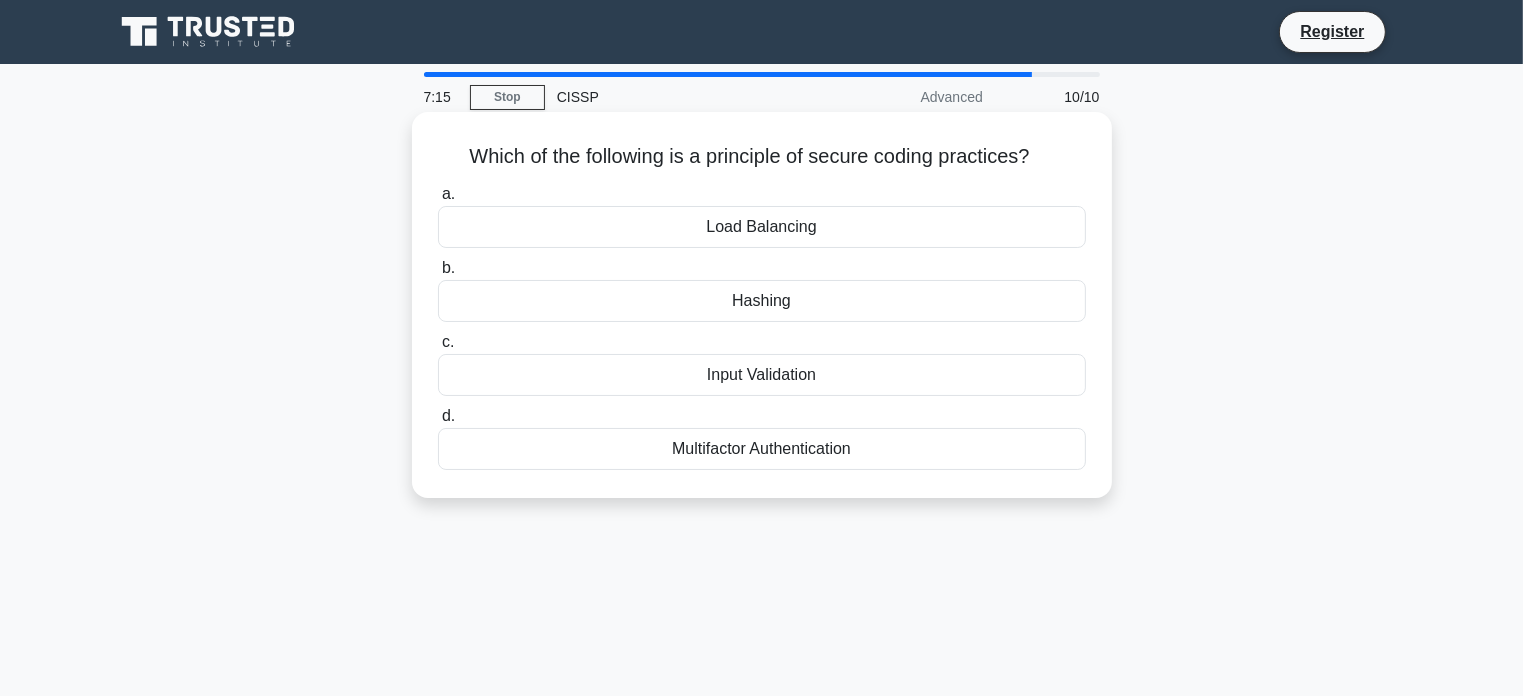 click on "Input Validation" at bounding box center (762, 375) 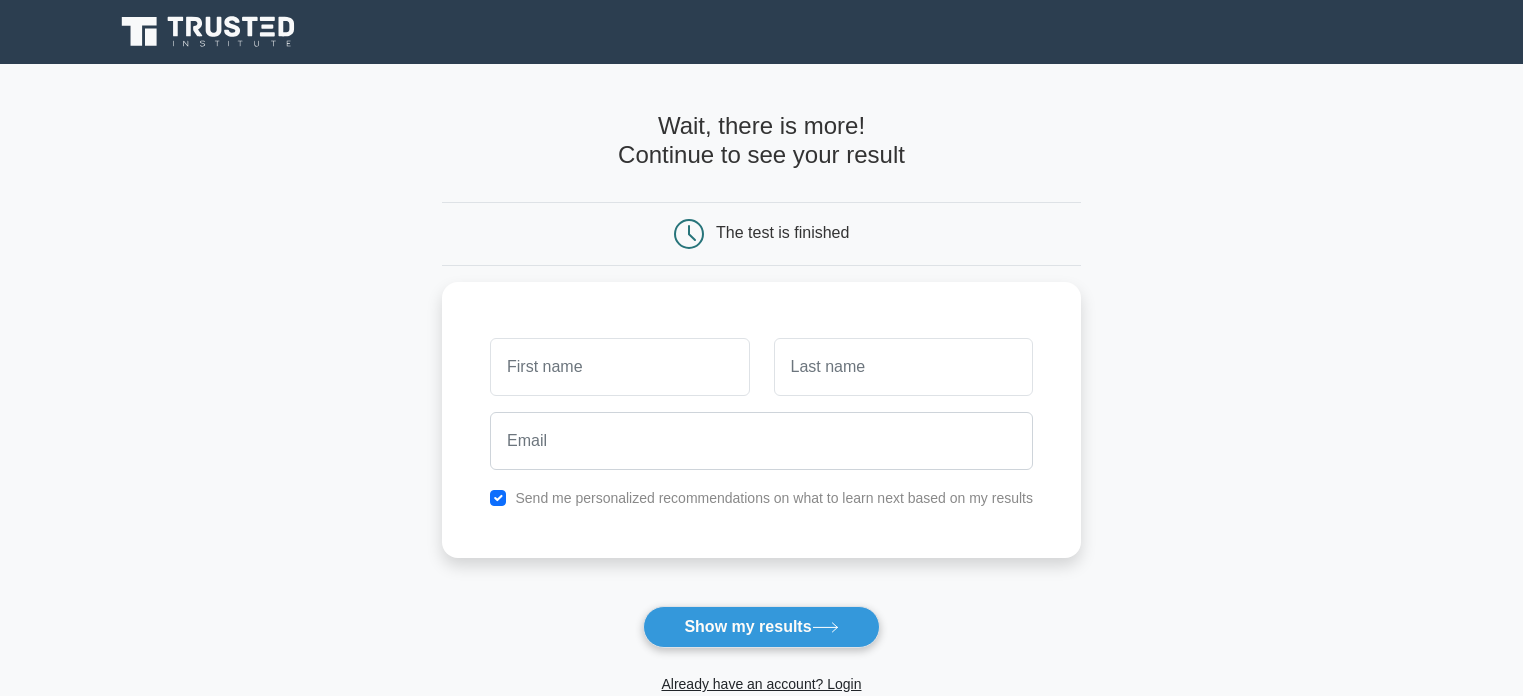 scroll, scrollTop: 0, scrollLeft: 0, axis: both 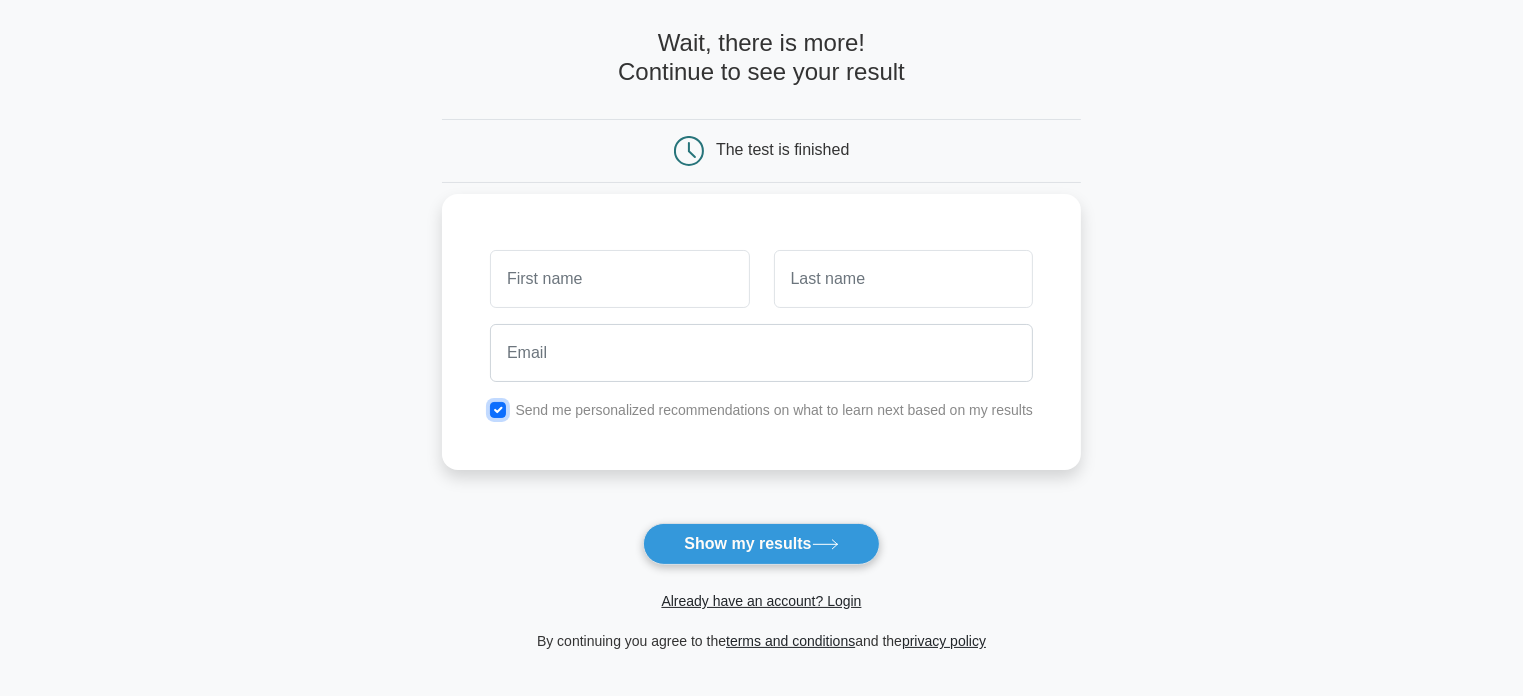 click at bounding box center (498, 410) 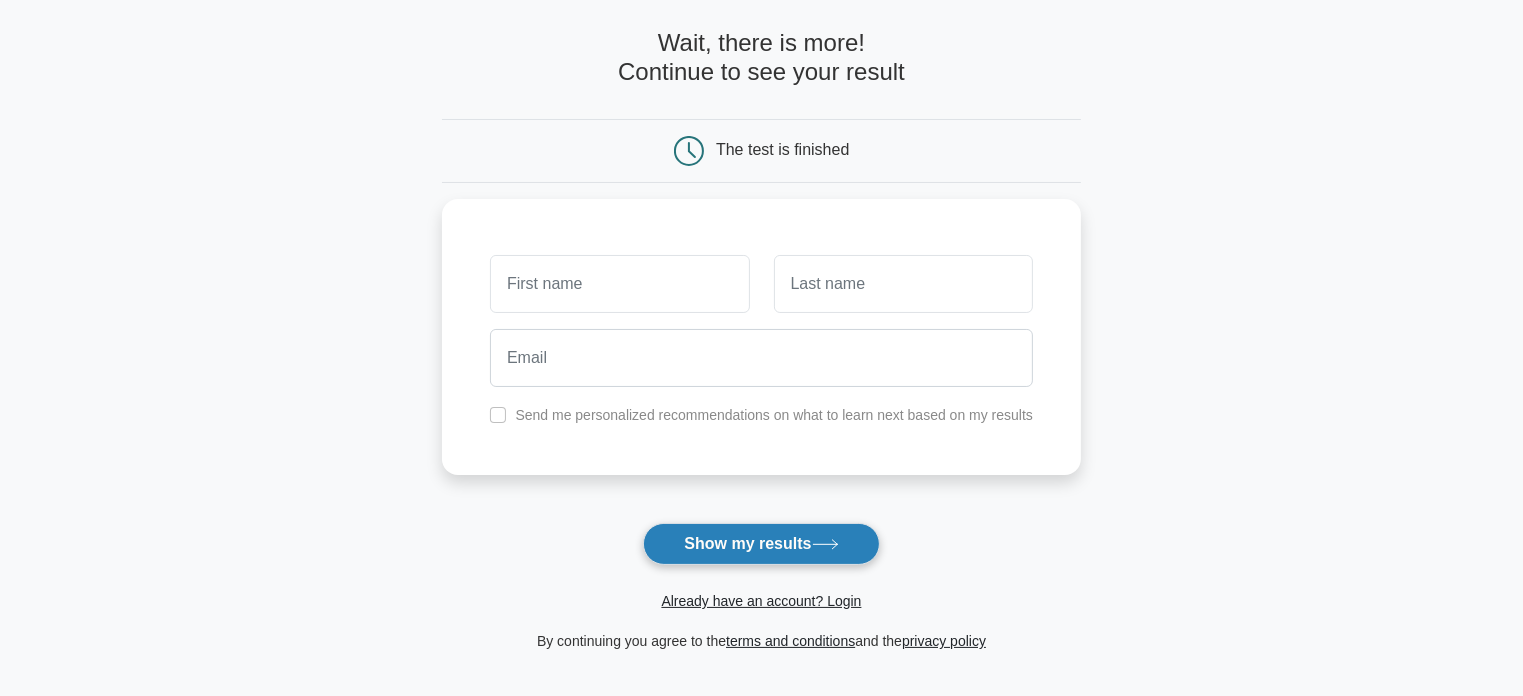 click on "Show my results" at bounding box center (761, 544) 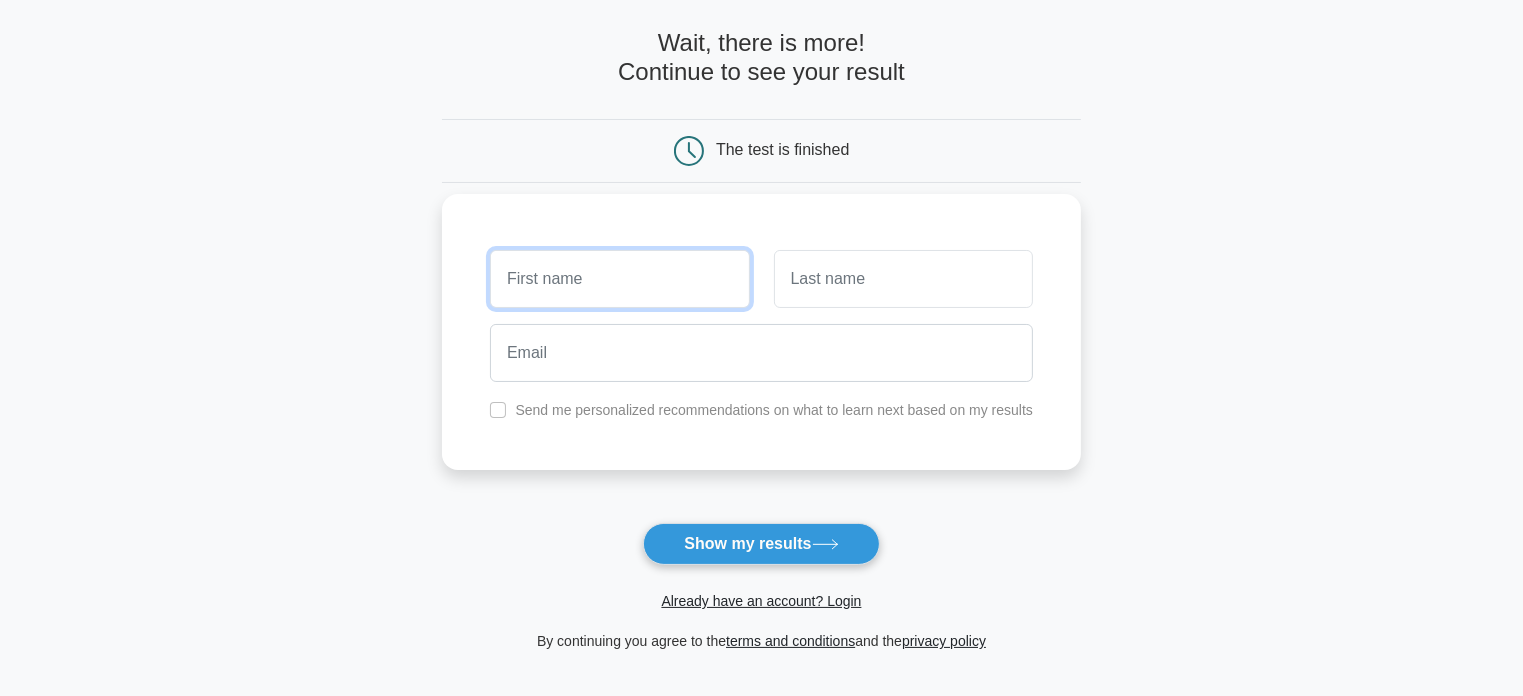 click at bounding box center (619, 279) 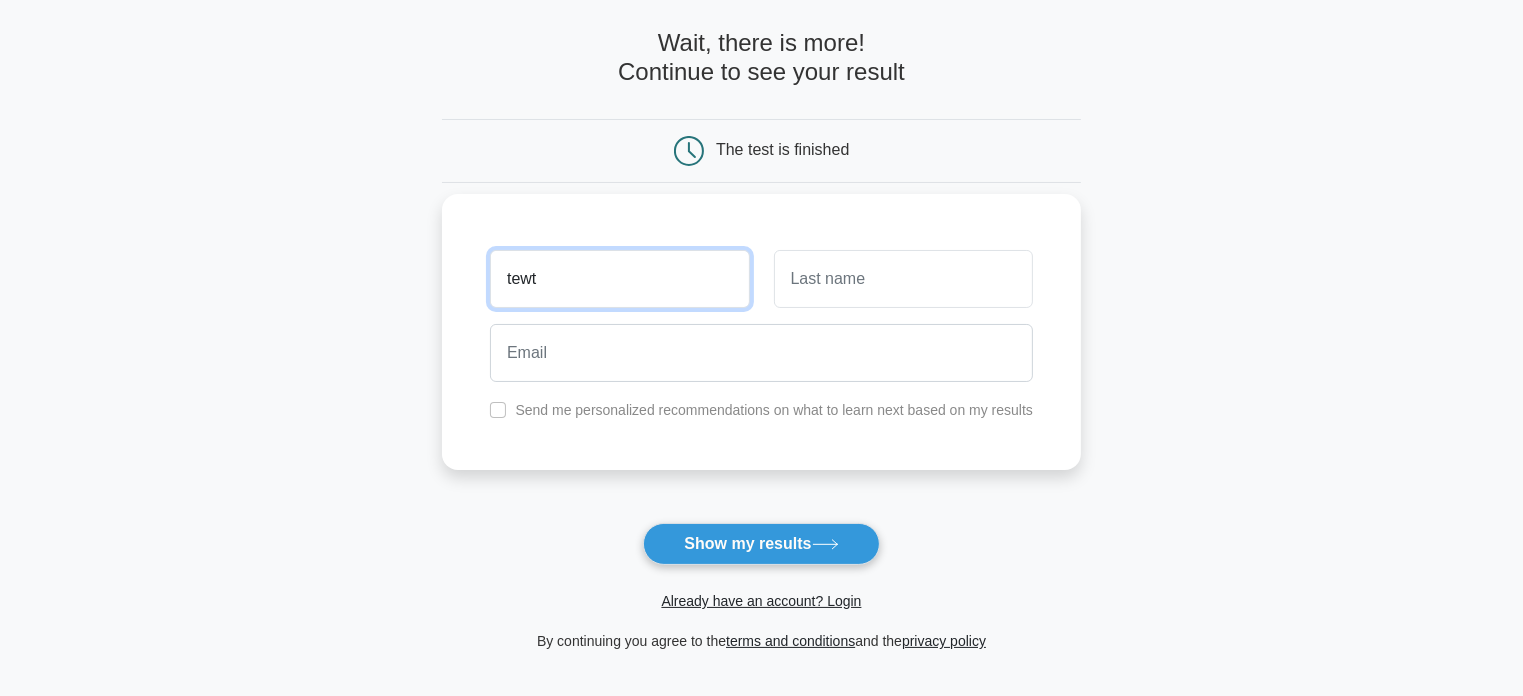 type on "tewt" 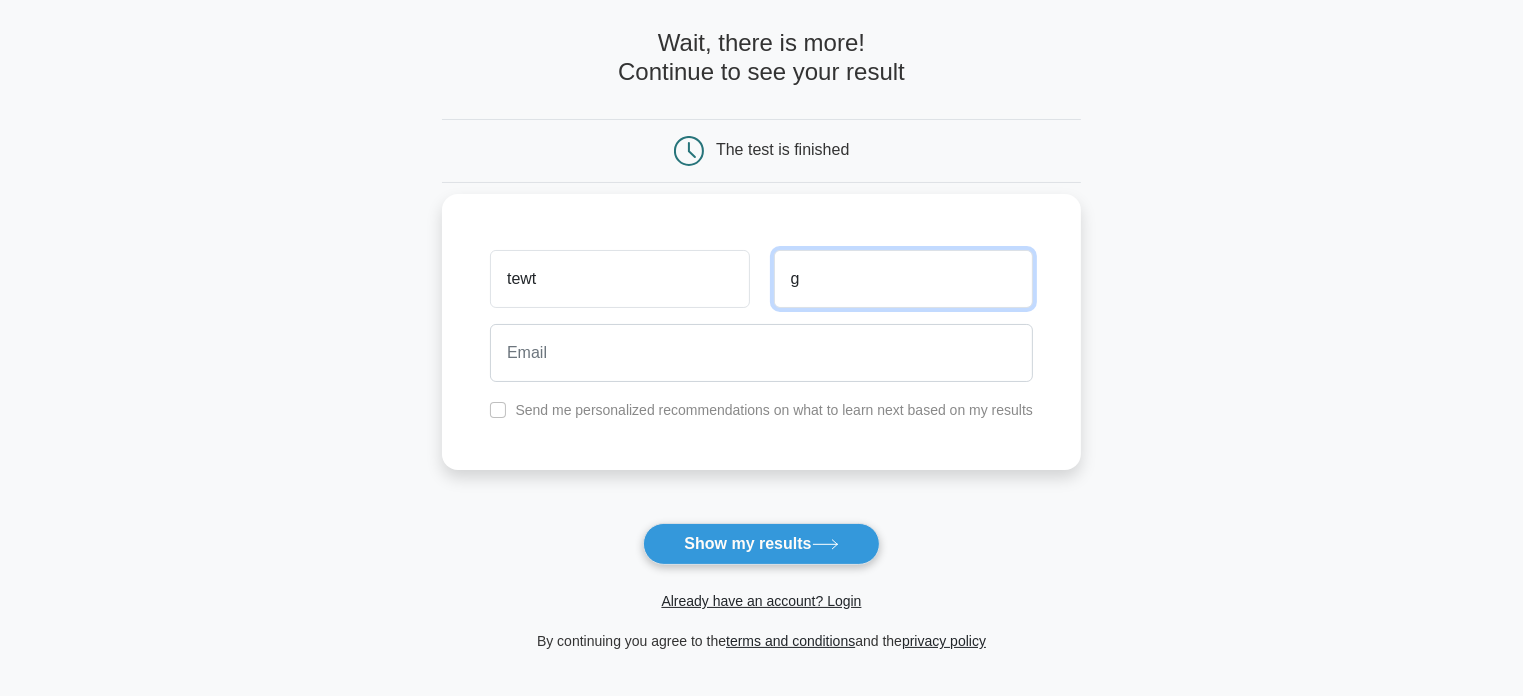 click on "g" at bounding box center (903, 279) 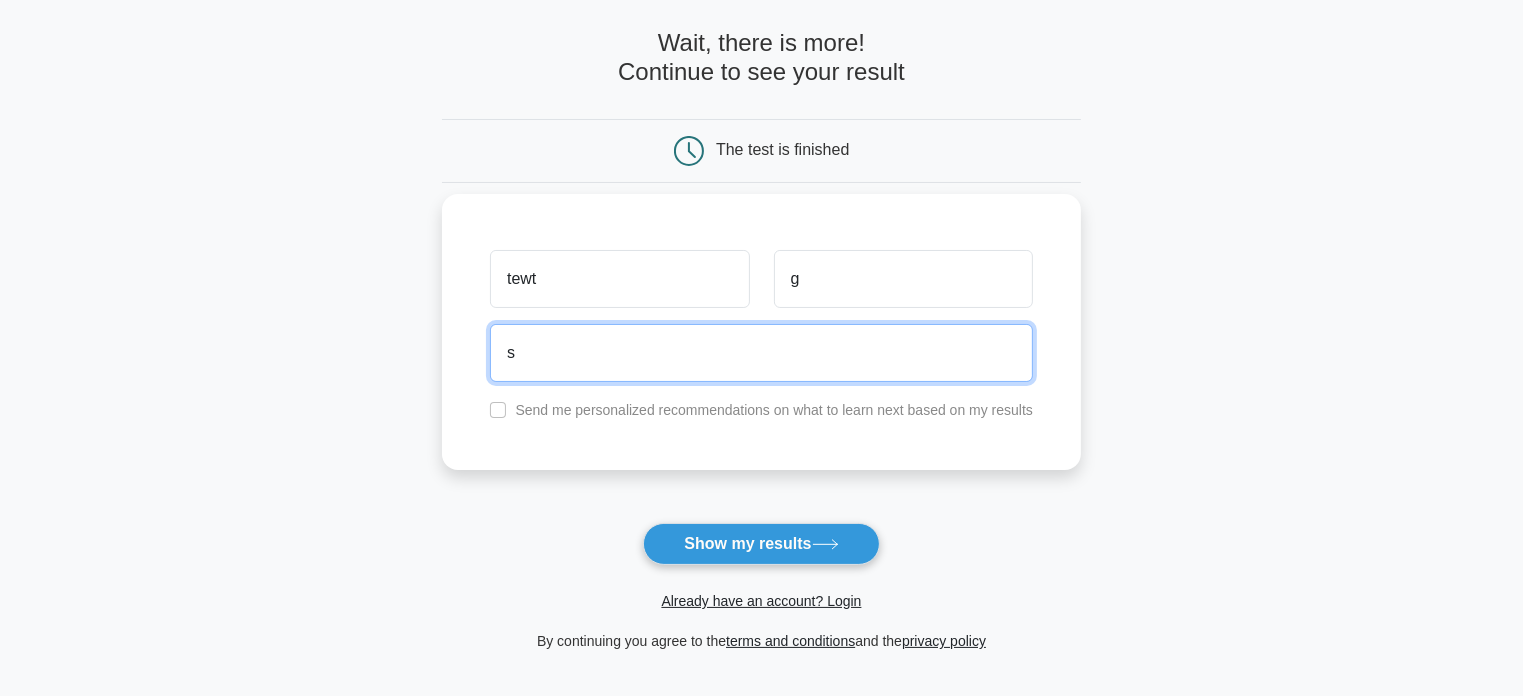 click on "s" at bounding box center (761, 353) 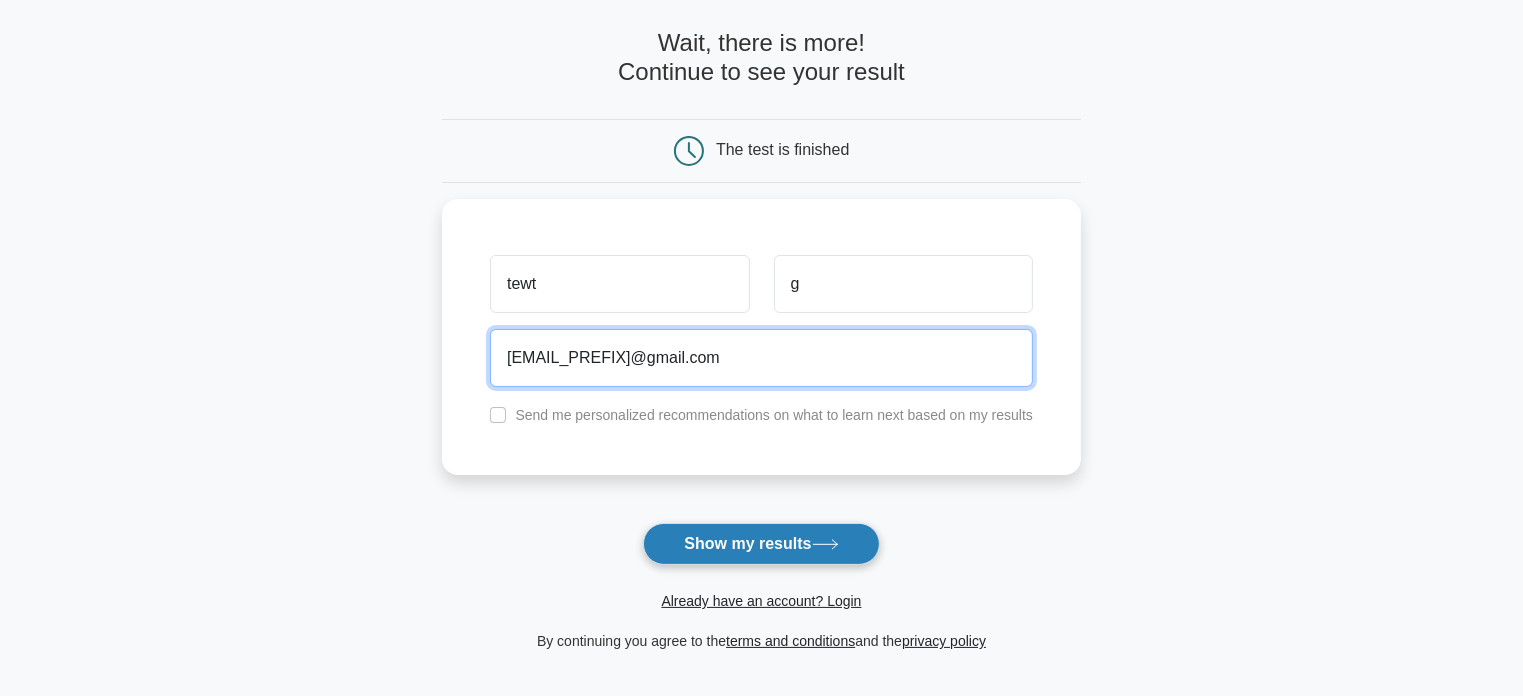 type on "sdfser@gmail.com" 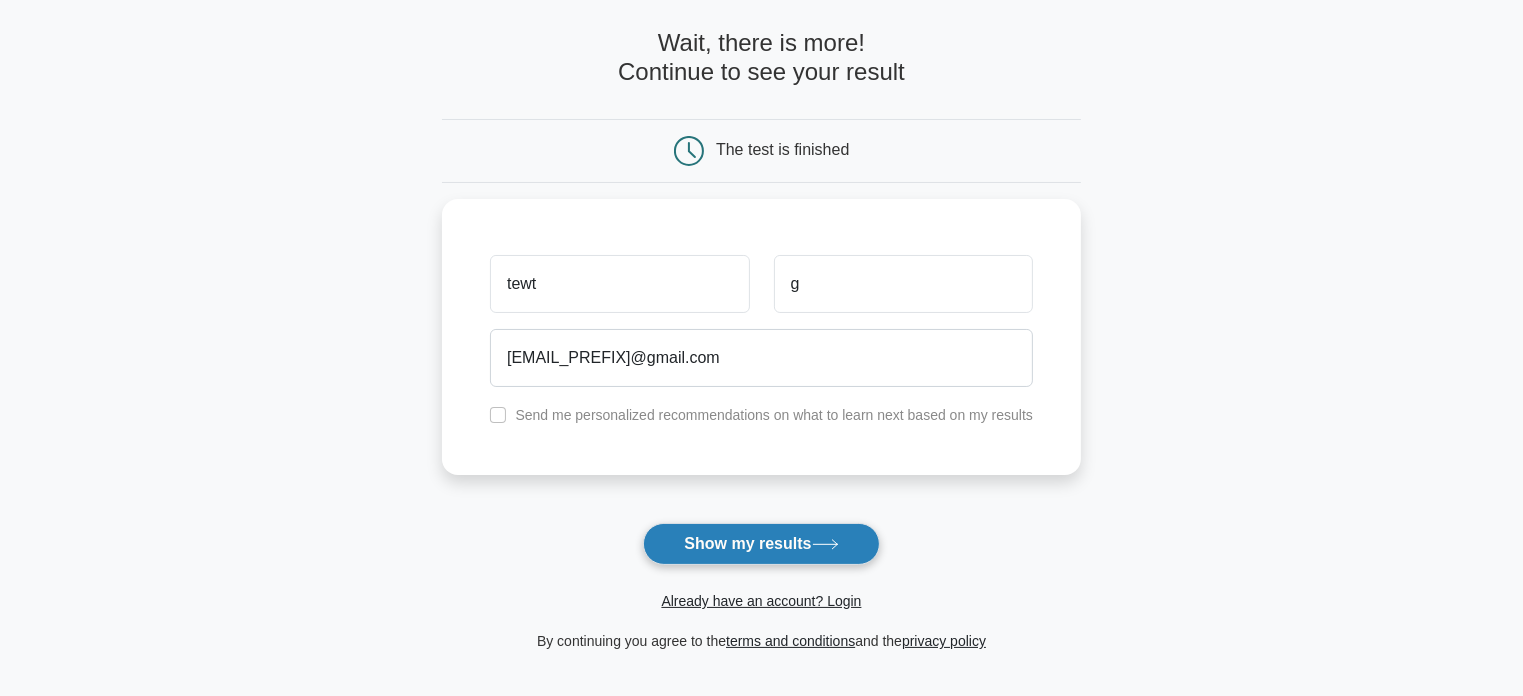 click on "Show my results" at bounding box center (761, 544) 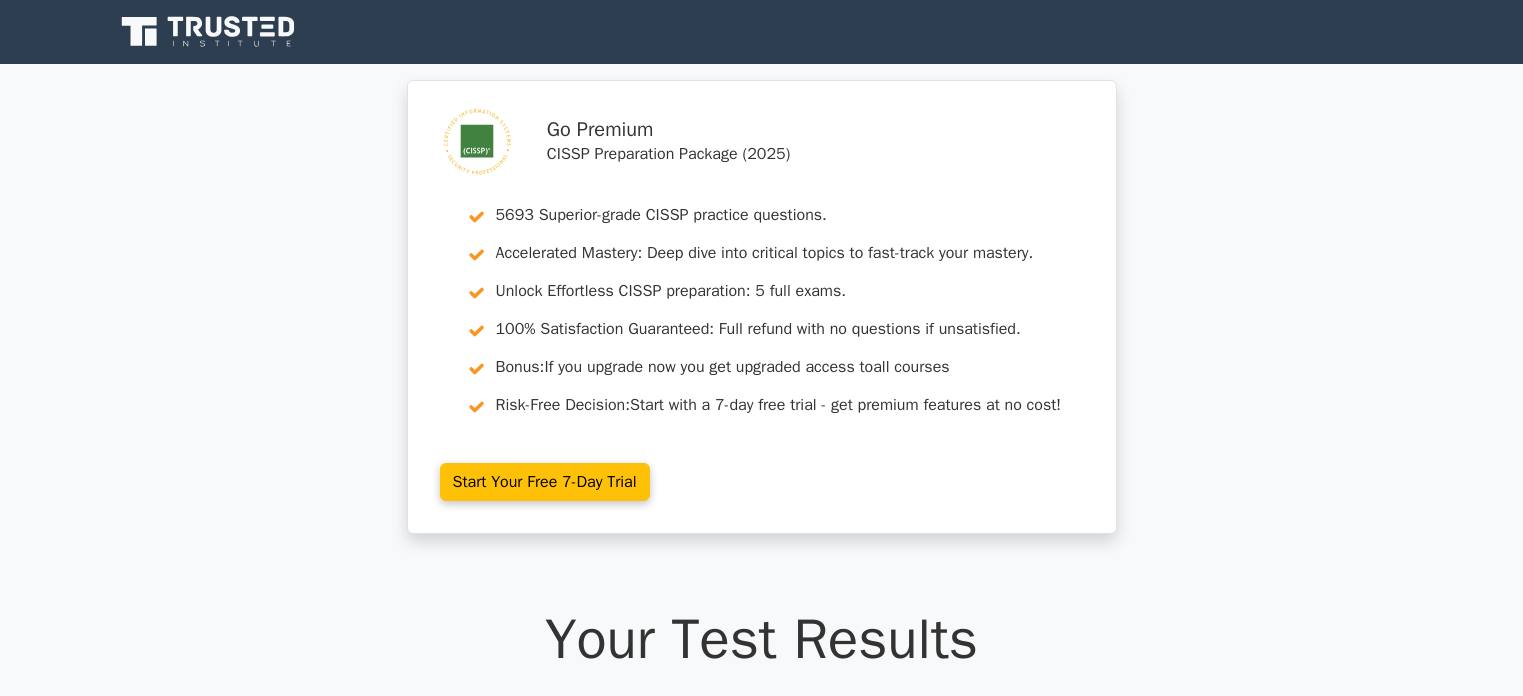 scroll, scrollTop: 0, scrollLeft: 0, axis: both 